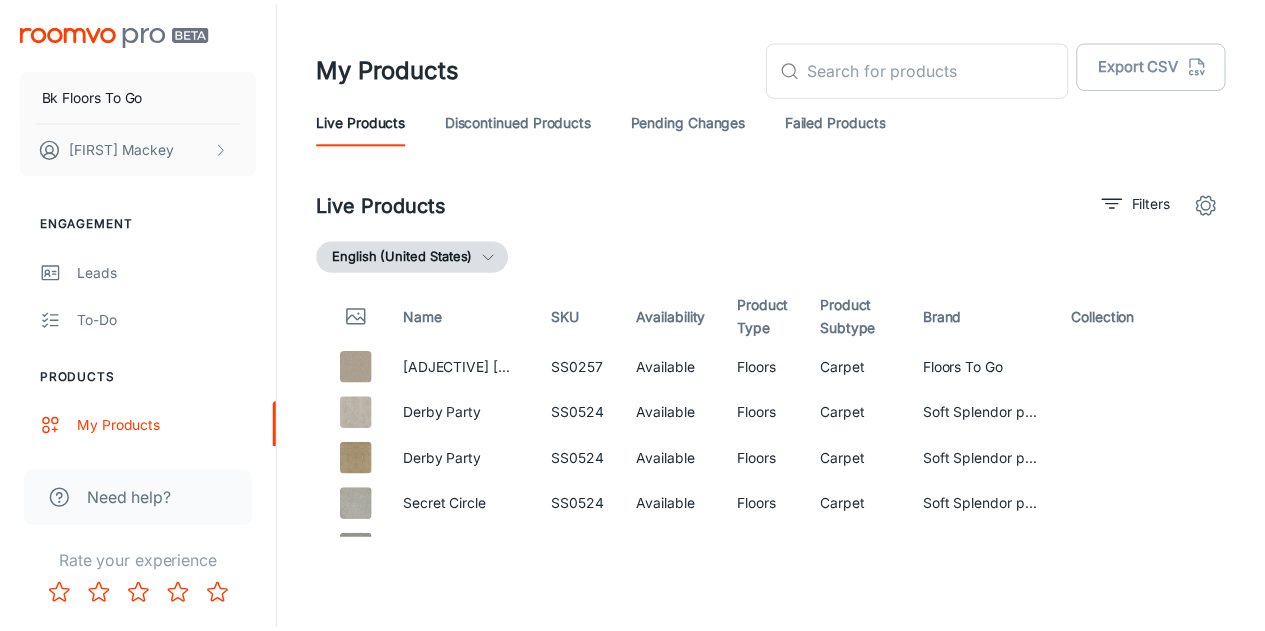 scroll, scrollTop: 0, scrollLeft: 0, axis: both 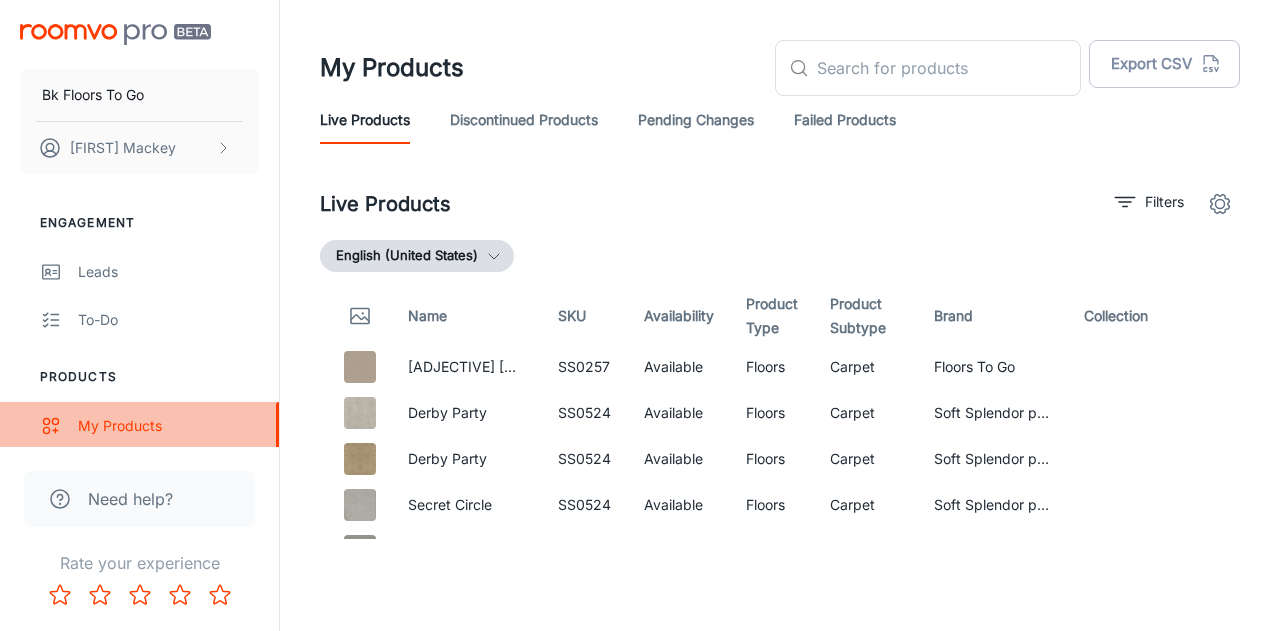 click on "My Products" at bounding box center (168, 426) 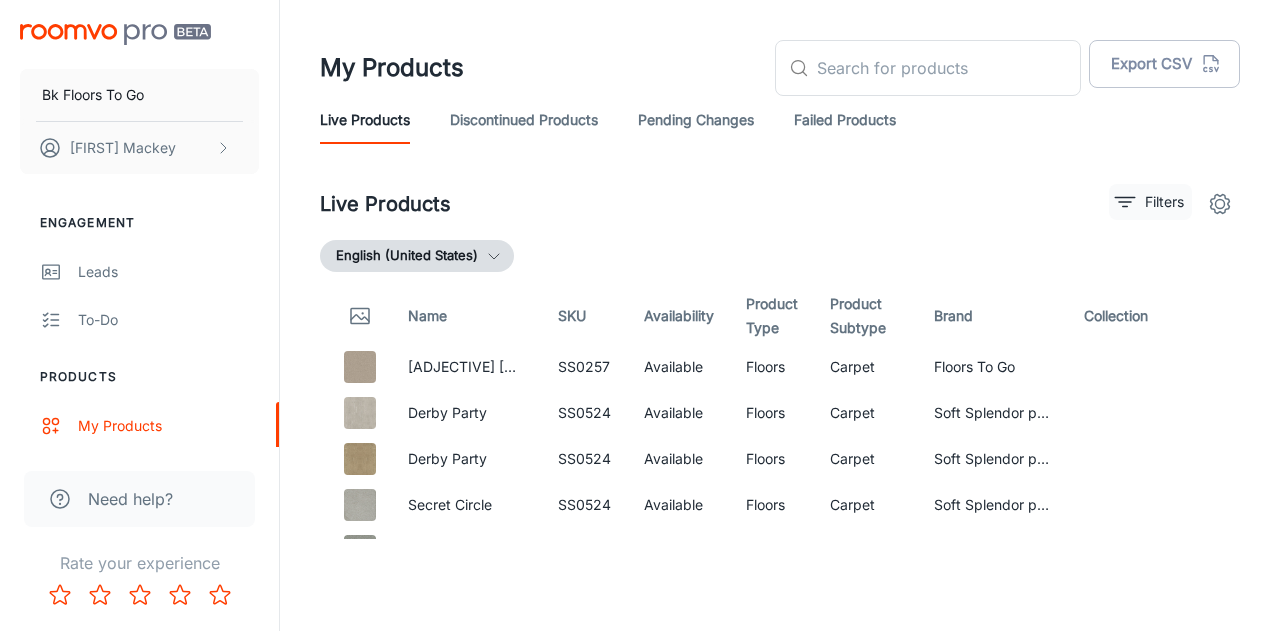 click on "Filters" at bounding box center (1150, 202) 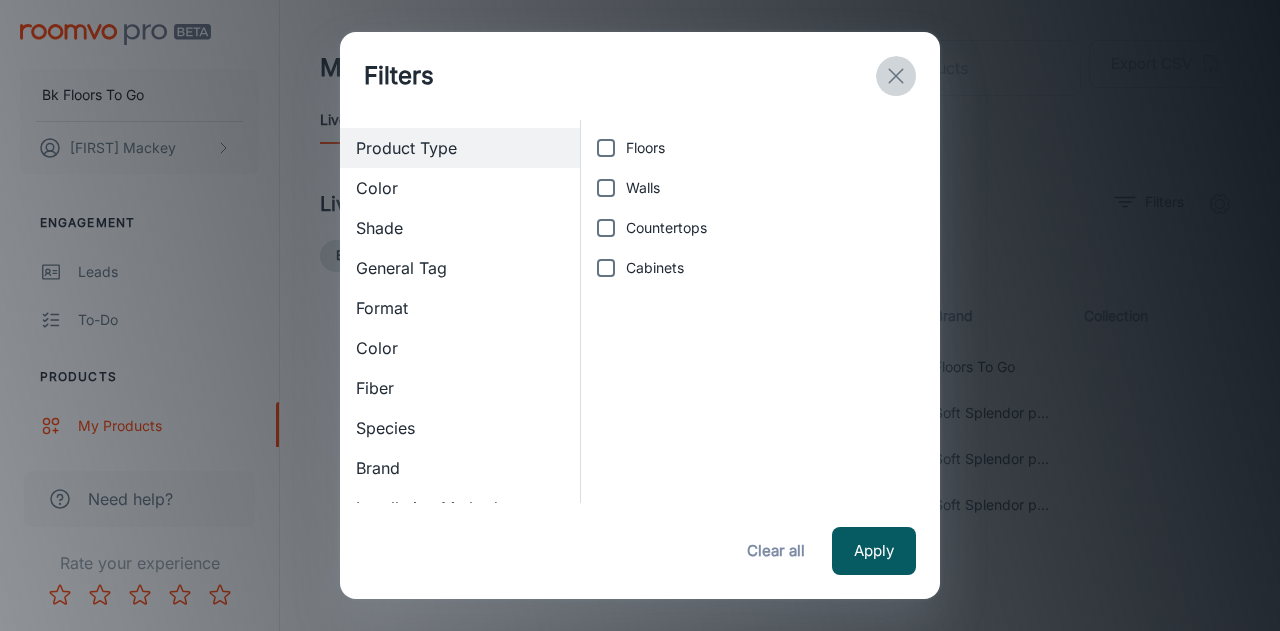 click 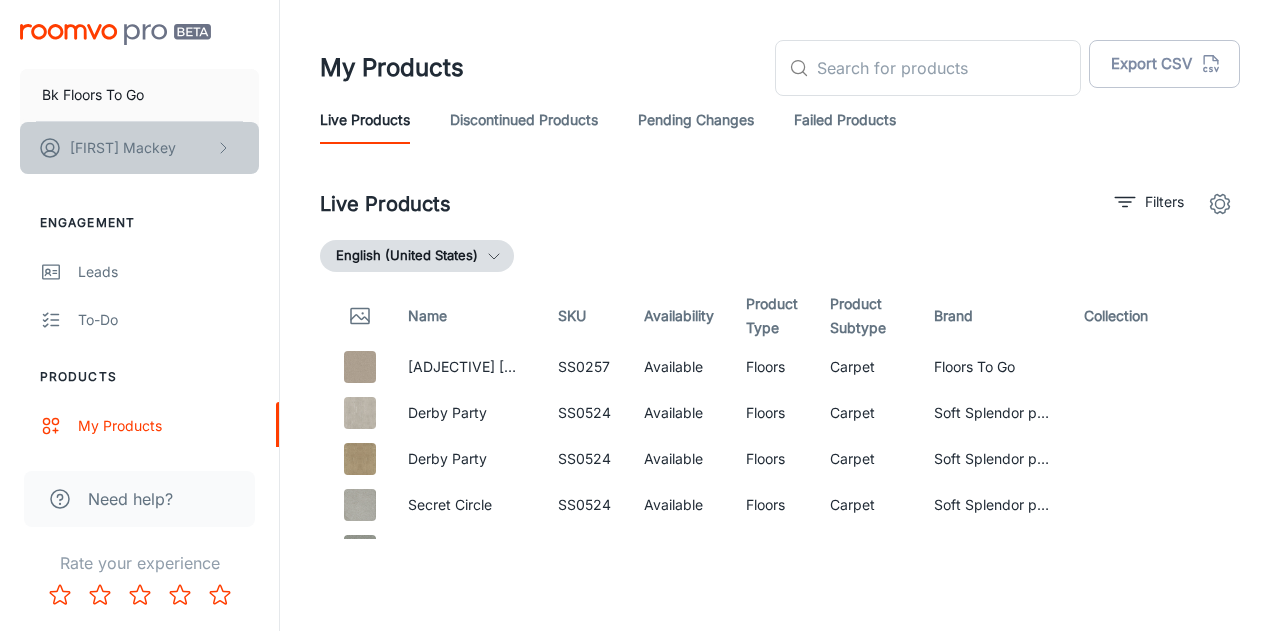 click 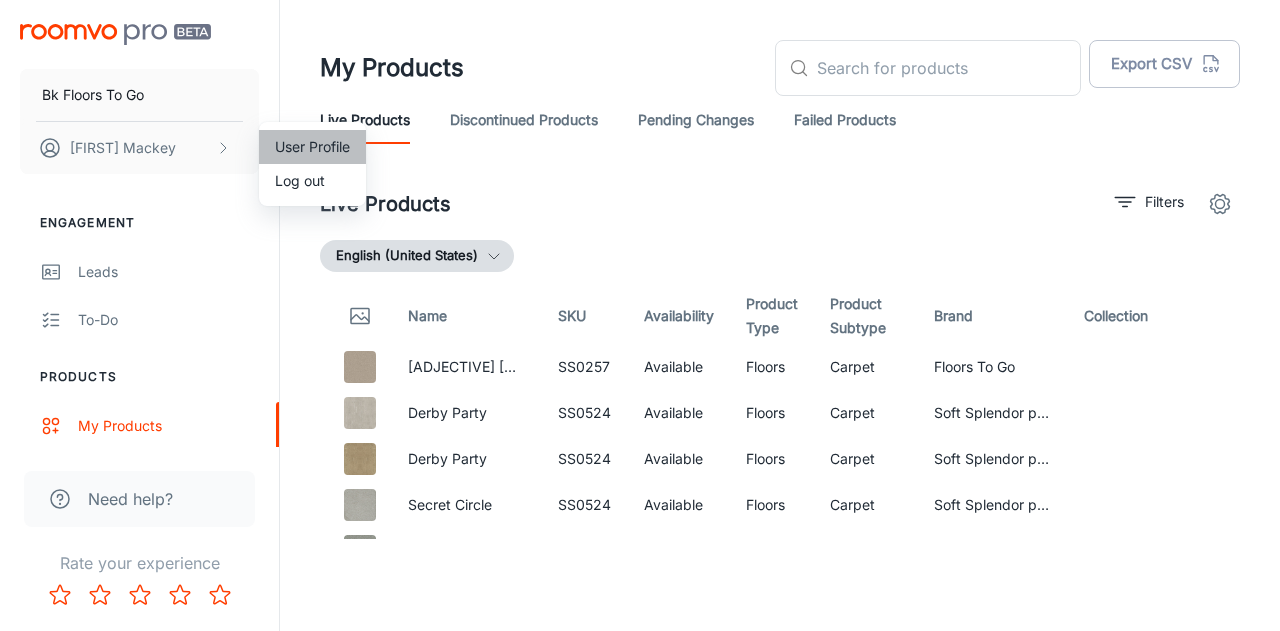 click on "User Profile" at bounding box center [312, 147] 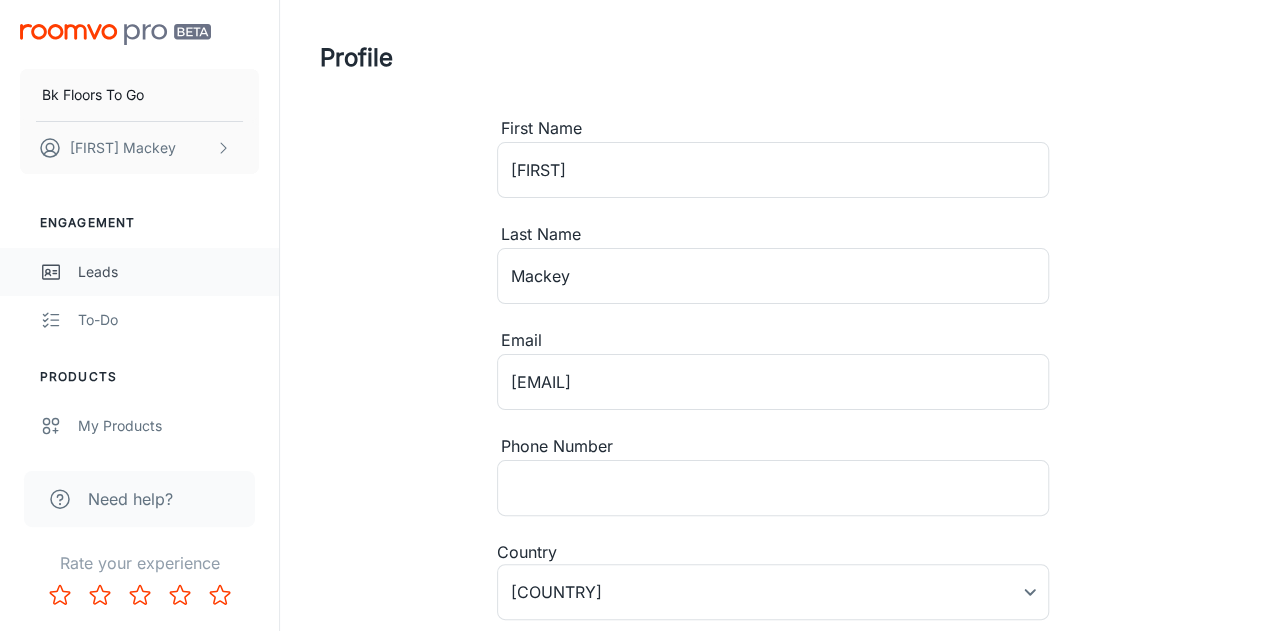 click on "Leads" at bounding box center [168, 272] 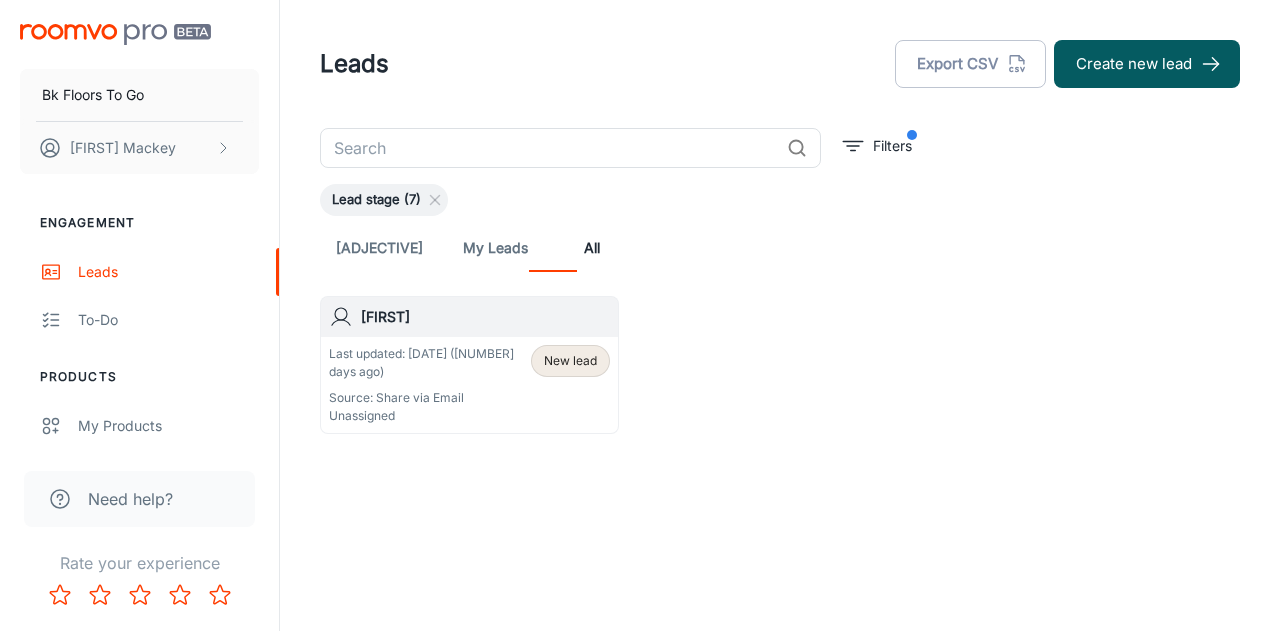 click on "[FIRST]" at bounding box center [485, 317] 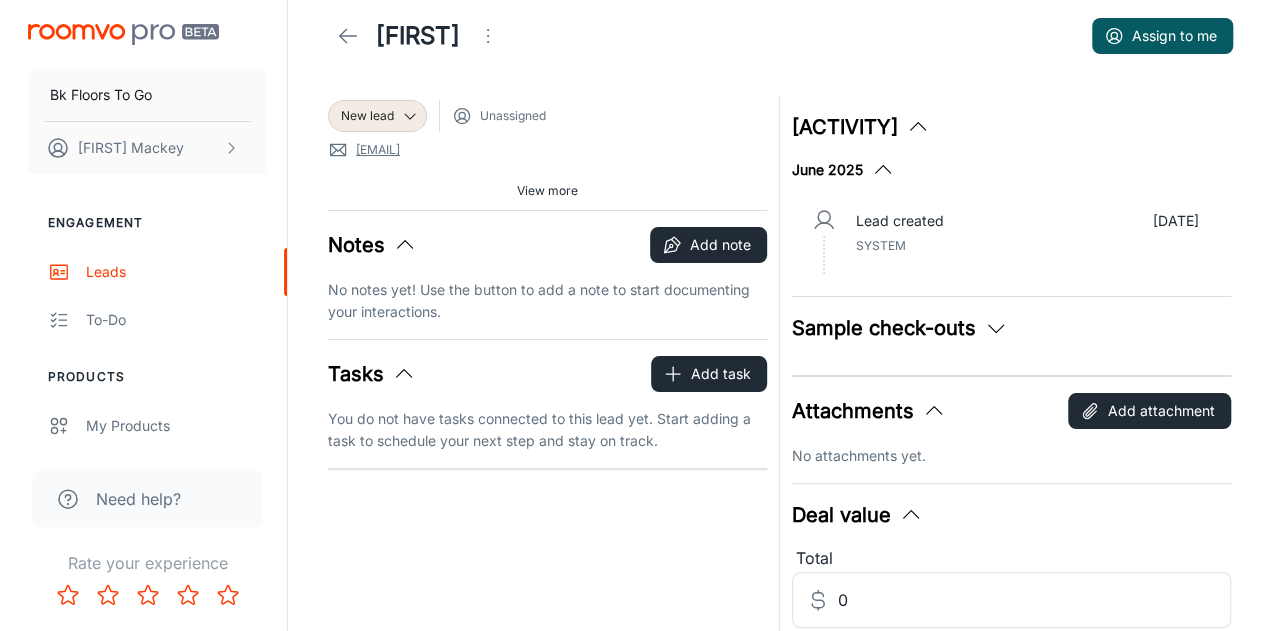 scroll, scrollTop: 0, scrollLeft: 0, axis: both 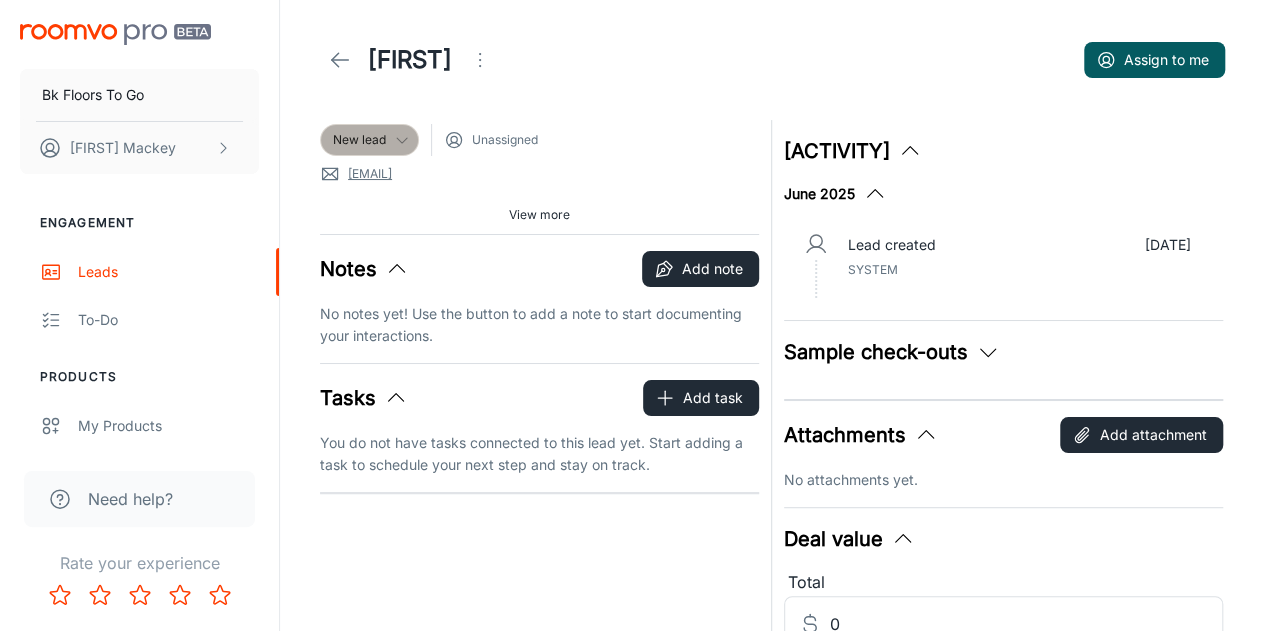 click 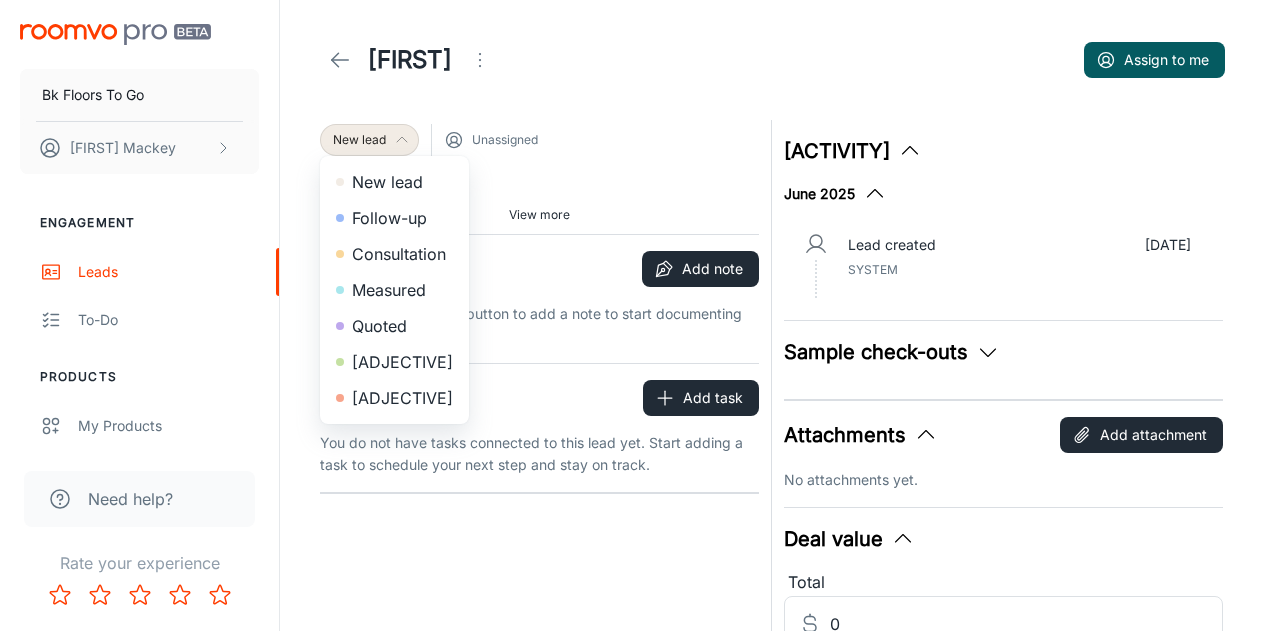 click at bounding box center (640, 315) 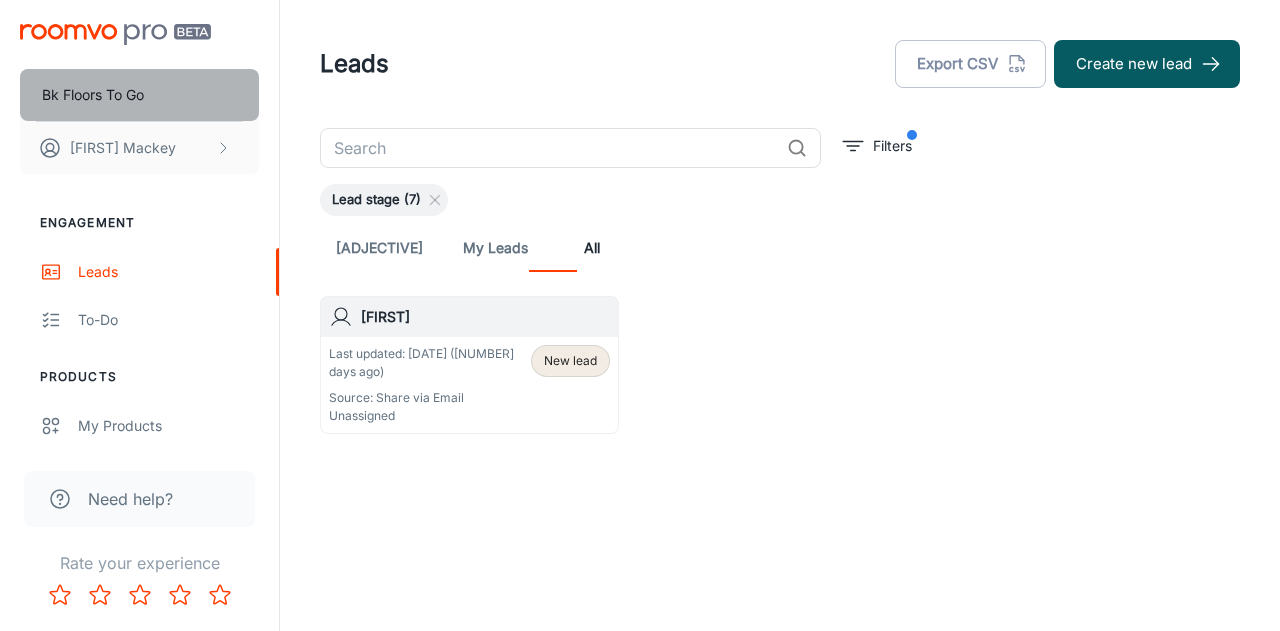 click on "Bk Floors To Go" at bounding box center [139, 95] 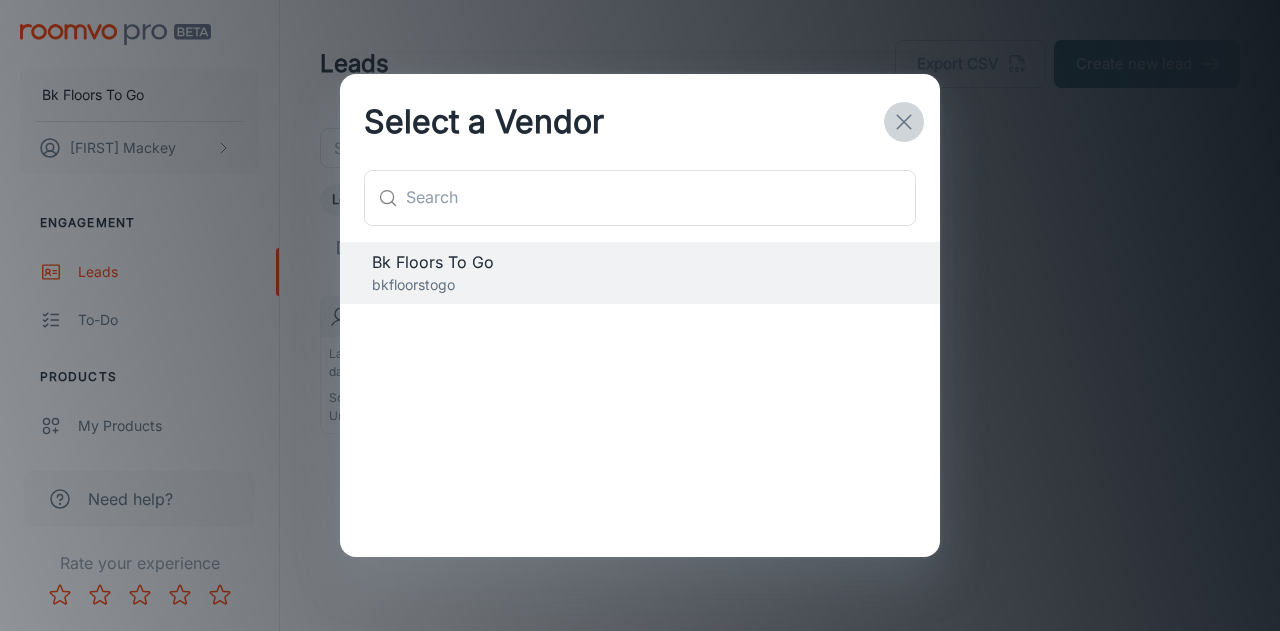 click 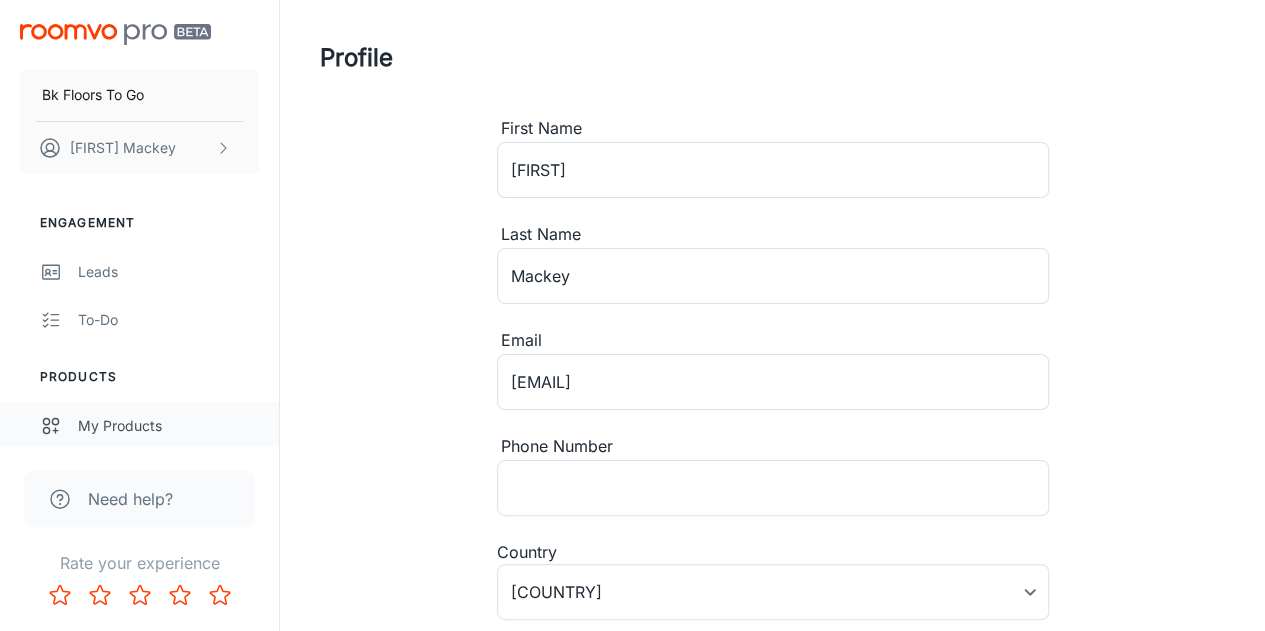 click on "My Products" at bounding box center [139, 426] 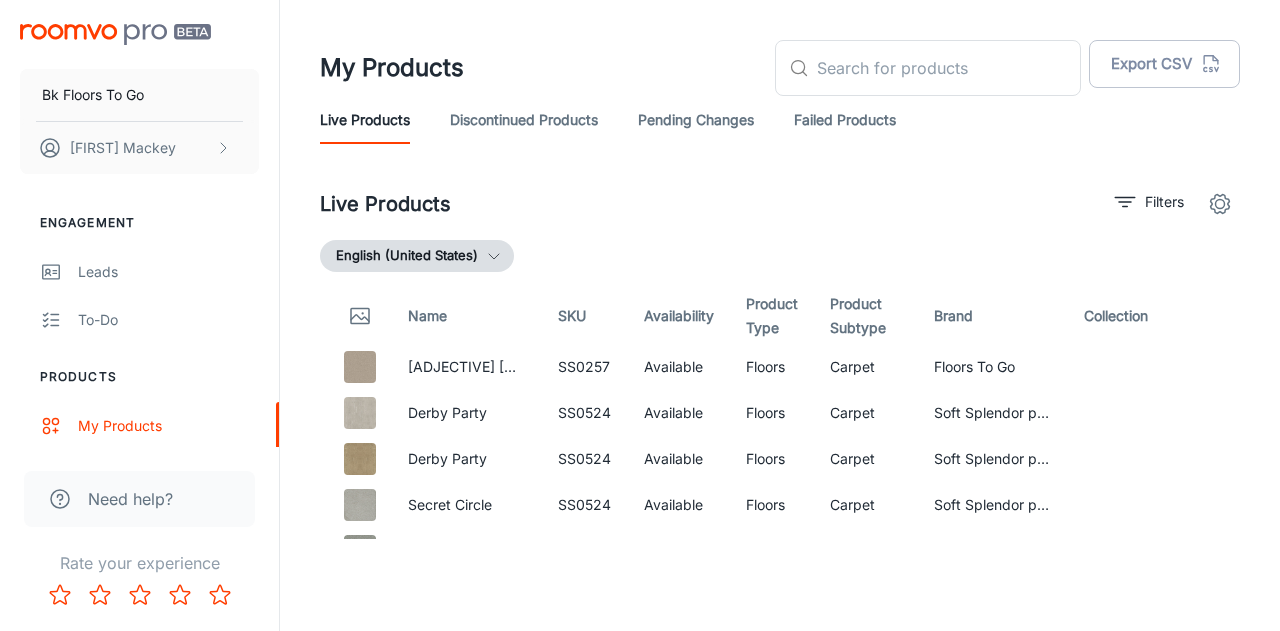click on "English (United States)" at bounding box center [417, 256] 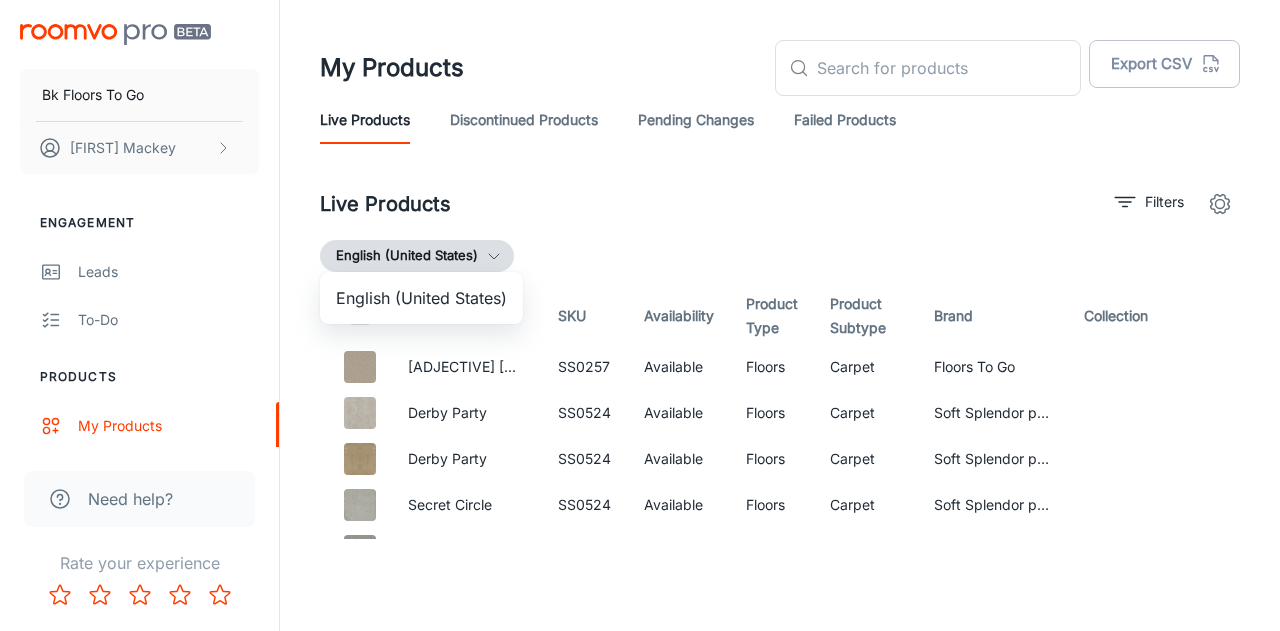 click at bounding box center [640, 315] 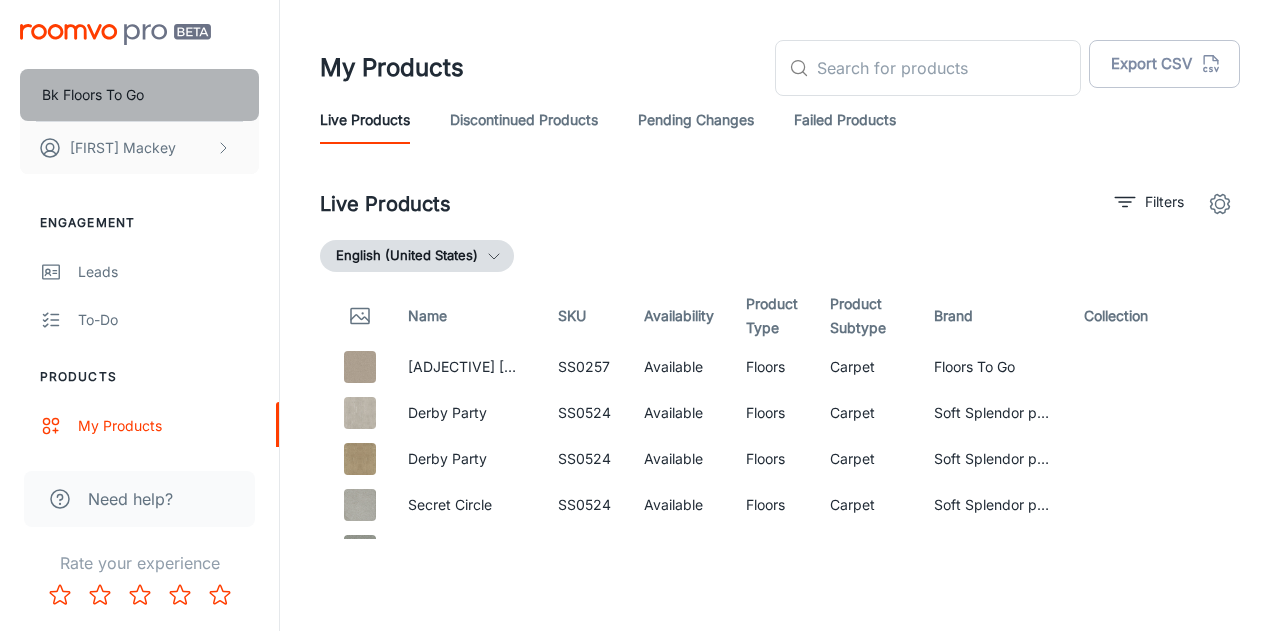 click on "Bk Floors To Go" at bounding box center [93, 95] 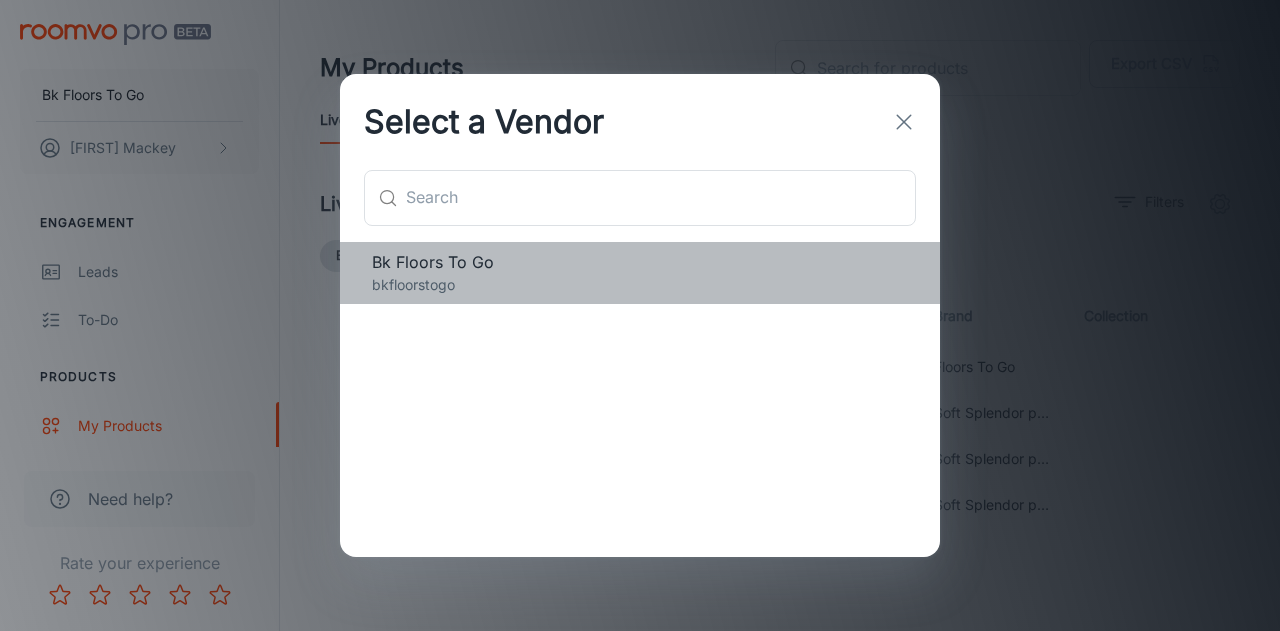 click on "bkfloorstogo" at bounding box center [640, 285] 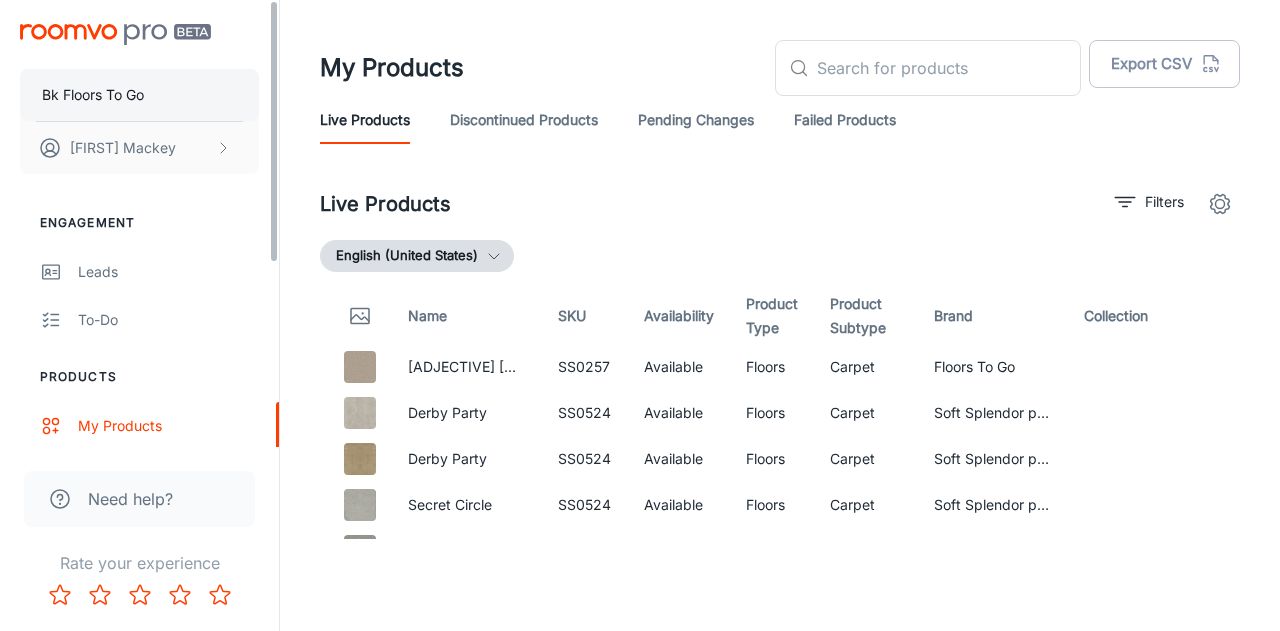 click on "Bk Floors To Go" at bounding box center [93, 95] 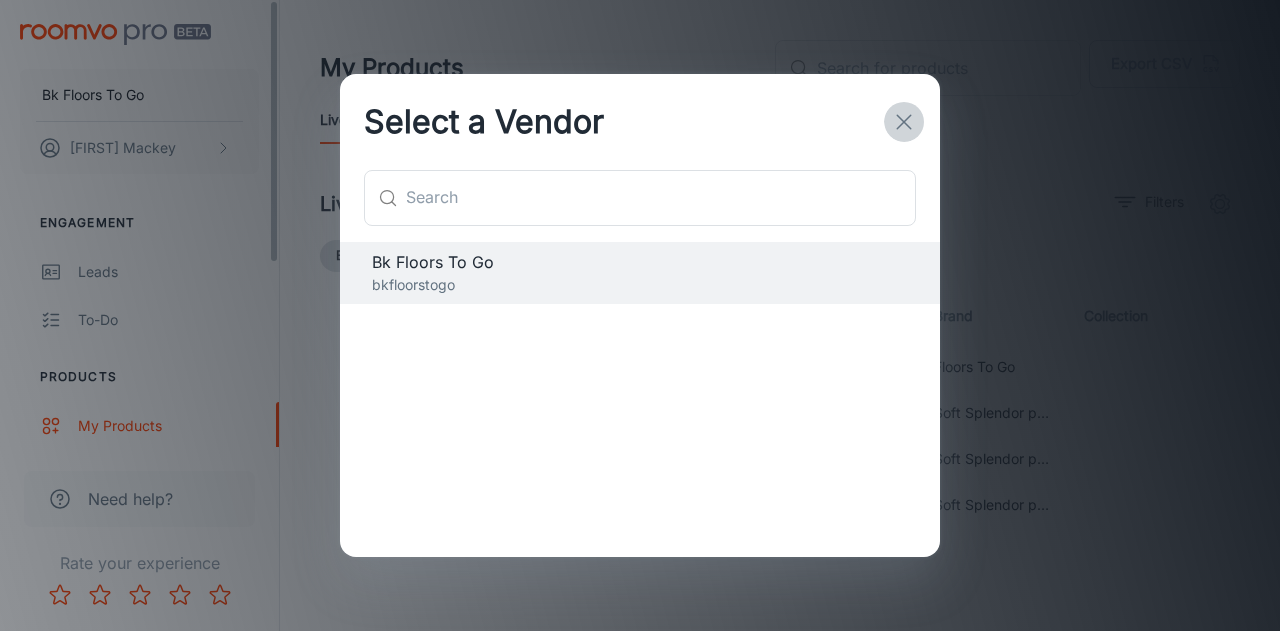click 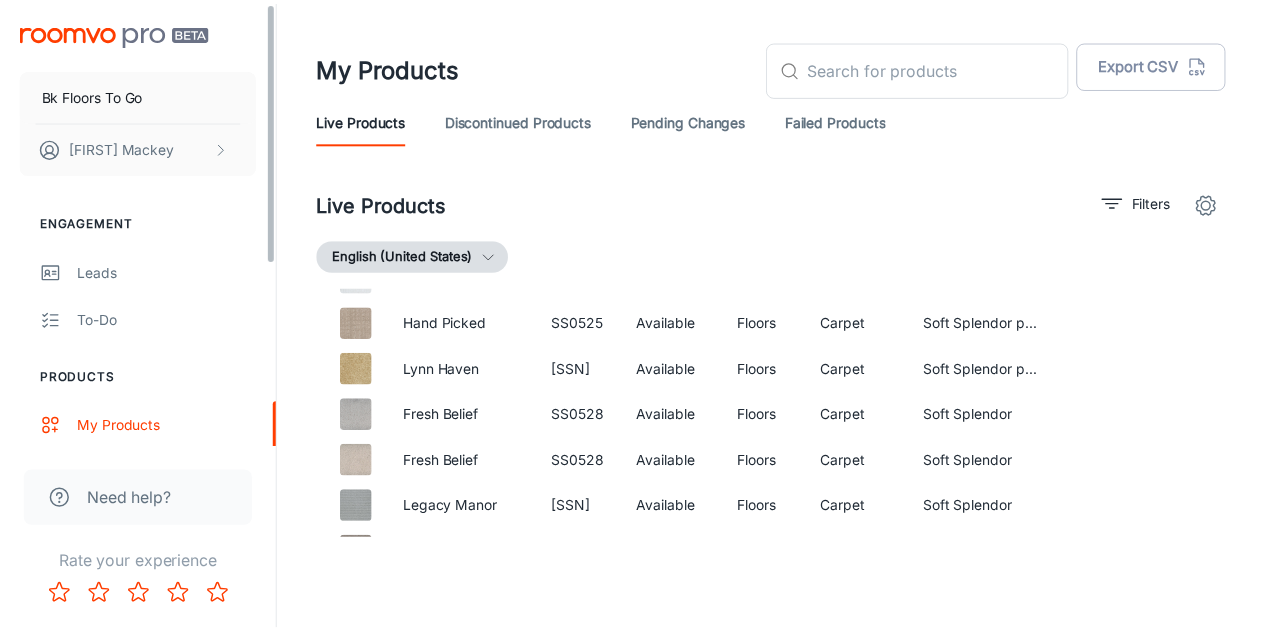 scroll, scrollTop: 782, scrollLeft: 0, axis: vertical 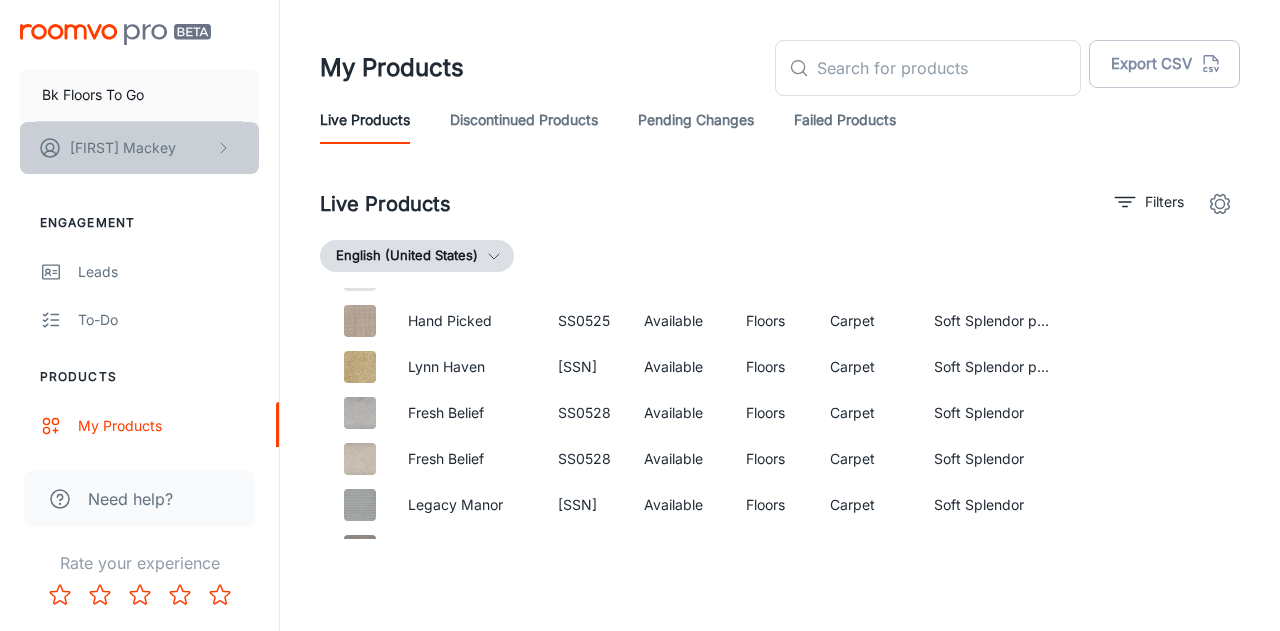 click on "[FIRST] [LAST]" at bounding box center (123, 148) 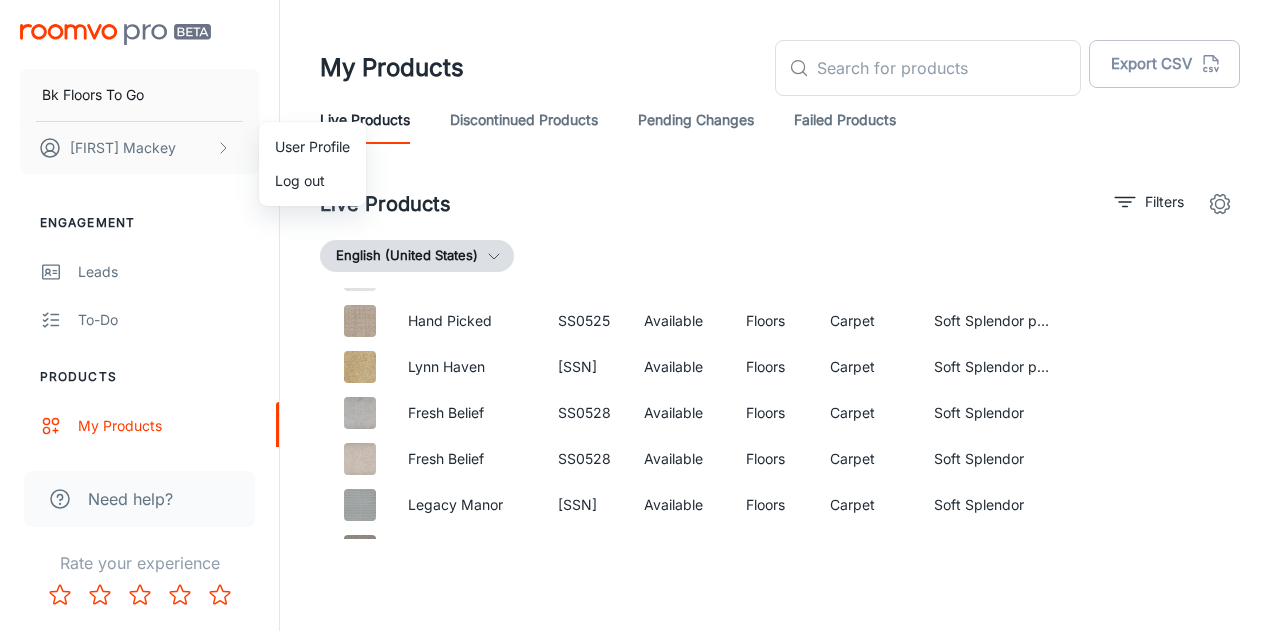 click at bounding box center [640, 315] 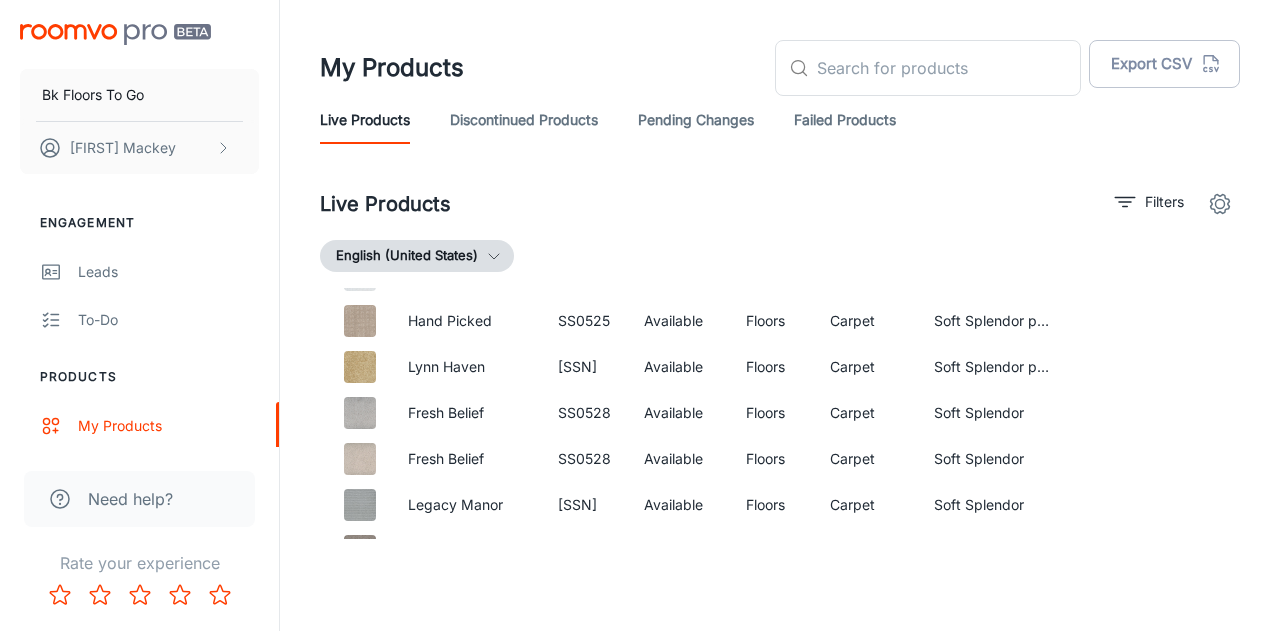 click on "Name SKU Availability Product Type Product Subtype Brand Collection Jazzy Moment SS0257 Available Floors Carpet Floors To Go Derby Party SS0524 Available Floors Carpet Soft Splendor petdefense™ Derby Party SS0524 Available Floors Carpet Soft Splendor petdefense™ Secret Circle SS0524 Available Floors Carpet Soft Splendor petdefense™ Secret Circle SS0524 Available Floors Carpet Soft Splendor petdefense™ Secret Circle SS0524 Available Floors Carpet Soft Splendor petdefense™ Derby Race SS0525 Available Floors Carpet Soft Splendor petdefense™ Derby Race SS0525 Available Floors Carpet Soft Splendor petdefense™ Holly Creek SS0524 Available Floors Carpet Soft Splendor petdefense™ Holly Creek SS0524 Available Floors Carpet Soft Splendor petdefense™ Holly Creek SS0524 Available Floors Carpet Soft Splendor petdefense™ Honored Guest SS0531 Available Floors Carpet Soft Splendor Legacy Manor SS0530 Available Floors Carpet Soft Splendor Island Vibe SS0521" at bounding box center [780, 361] 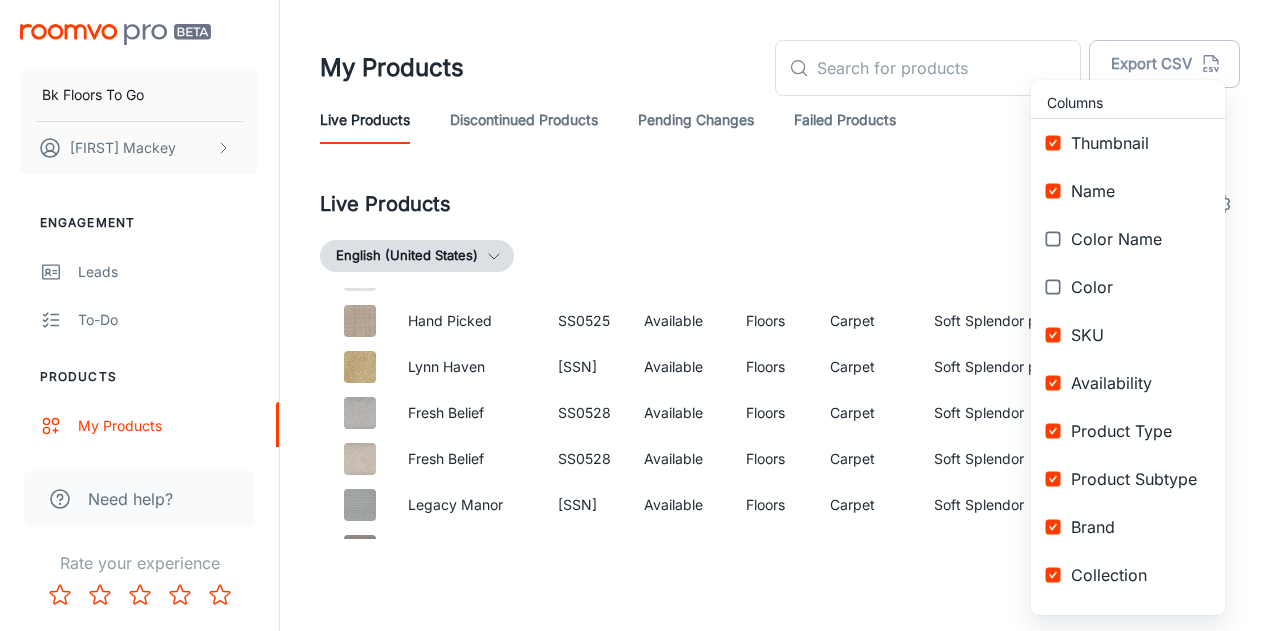 click at bounding box center [640, 315] 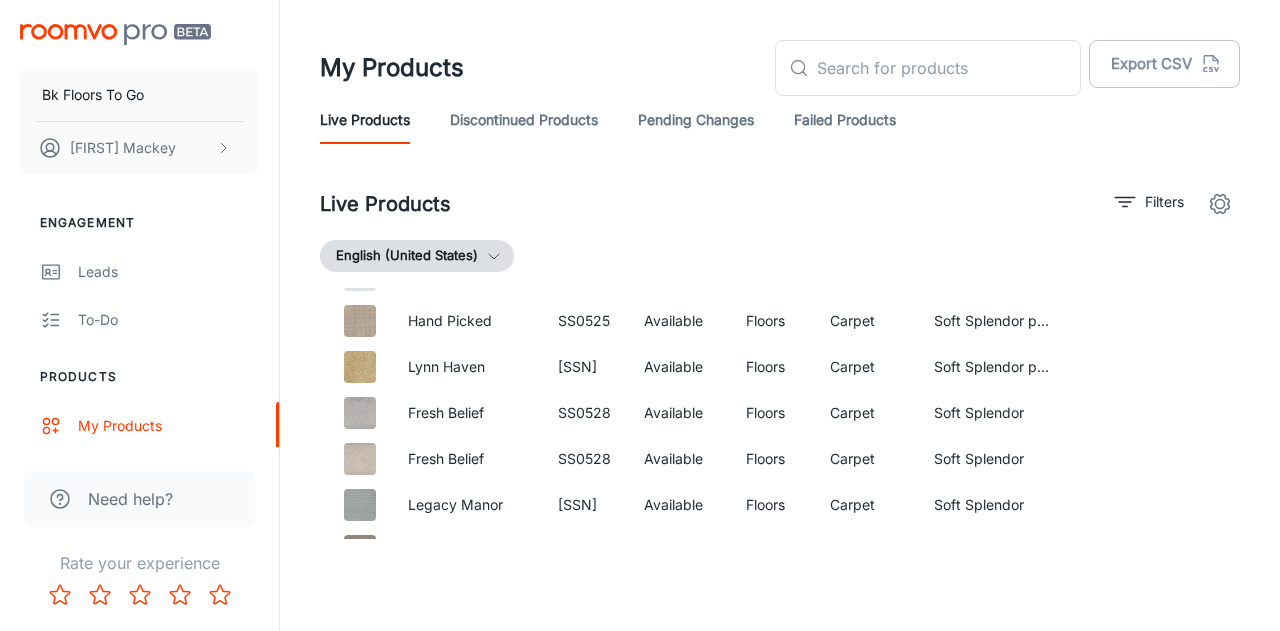 click 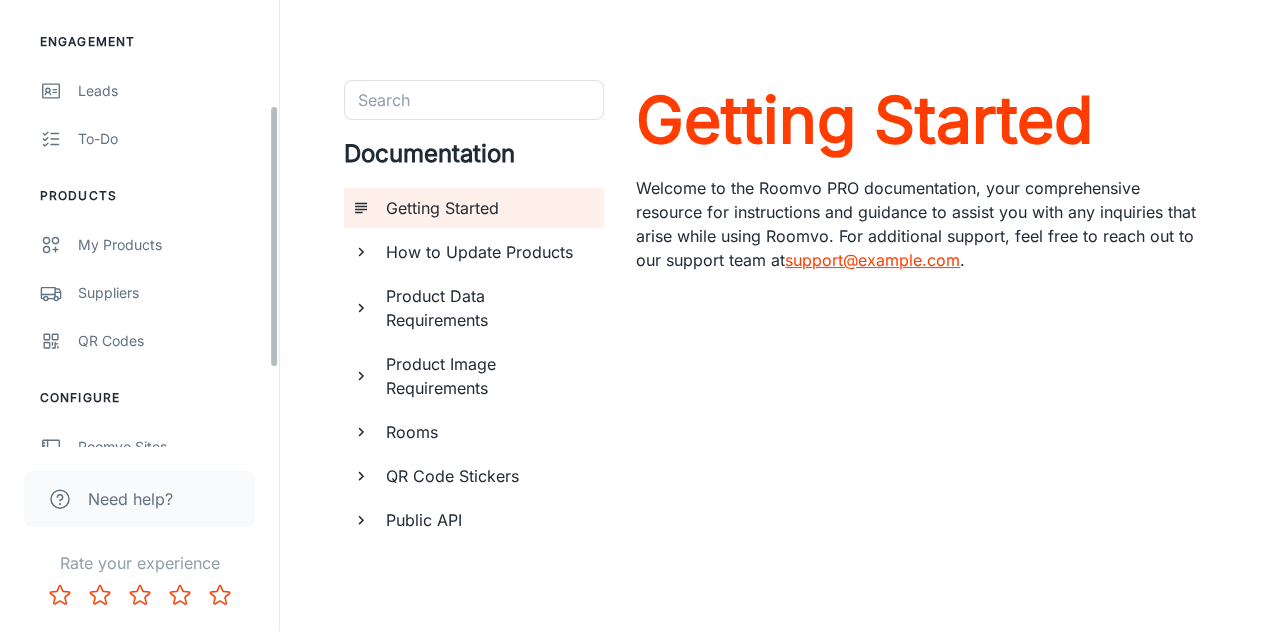 scroll, scrollTop: 189, scrollLeft: 0, axis: vertical 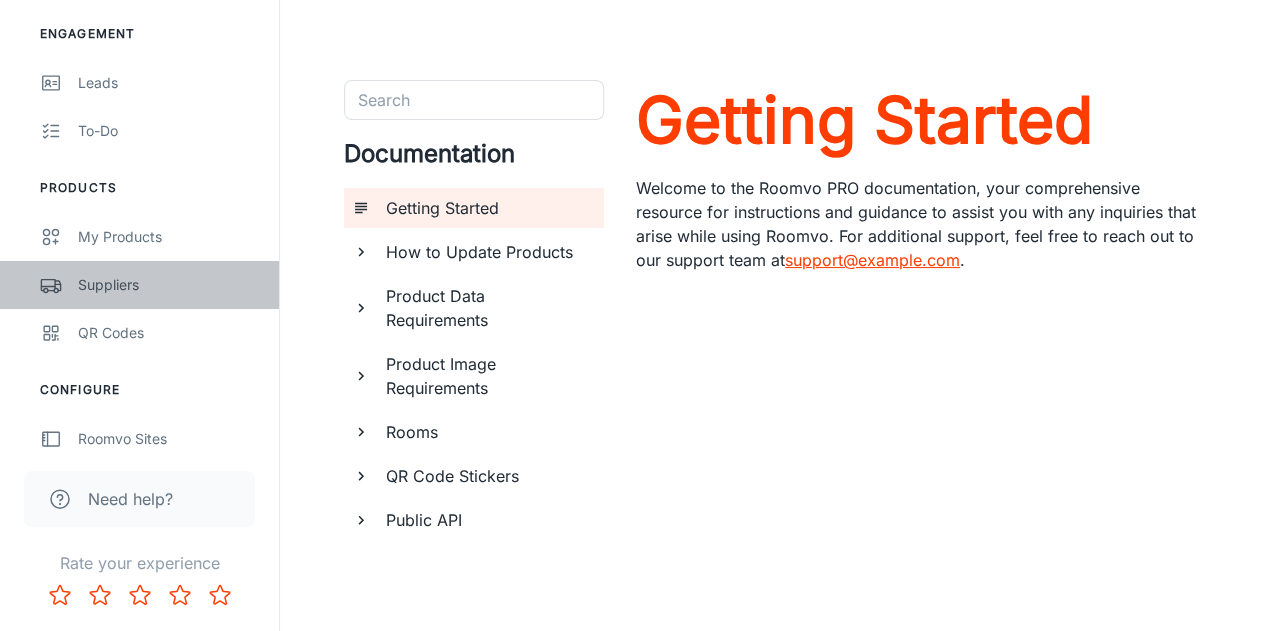 click on "Suppliers" at bounding box center [168, 285] 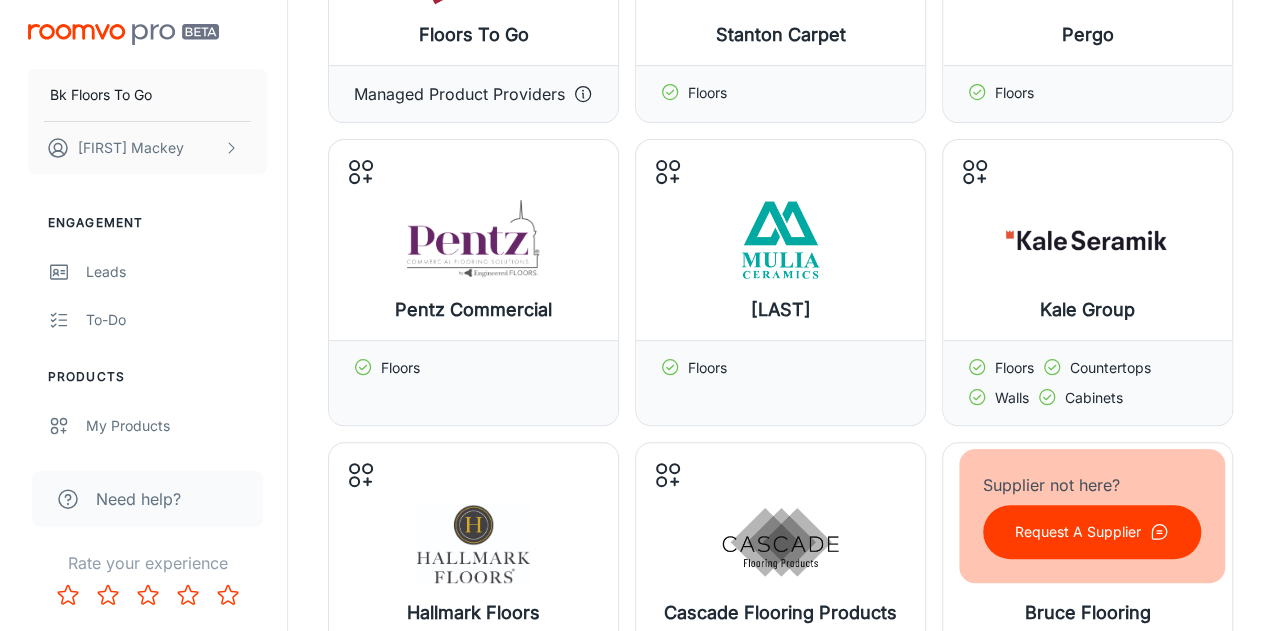 scroll, scrollTop: 293, scrollLeft: 0, axis: vertical 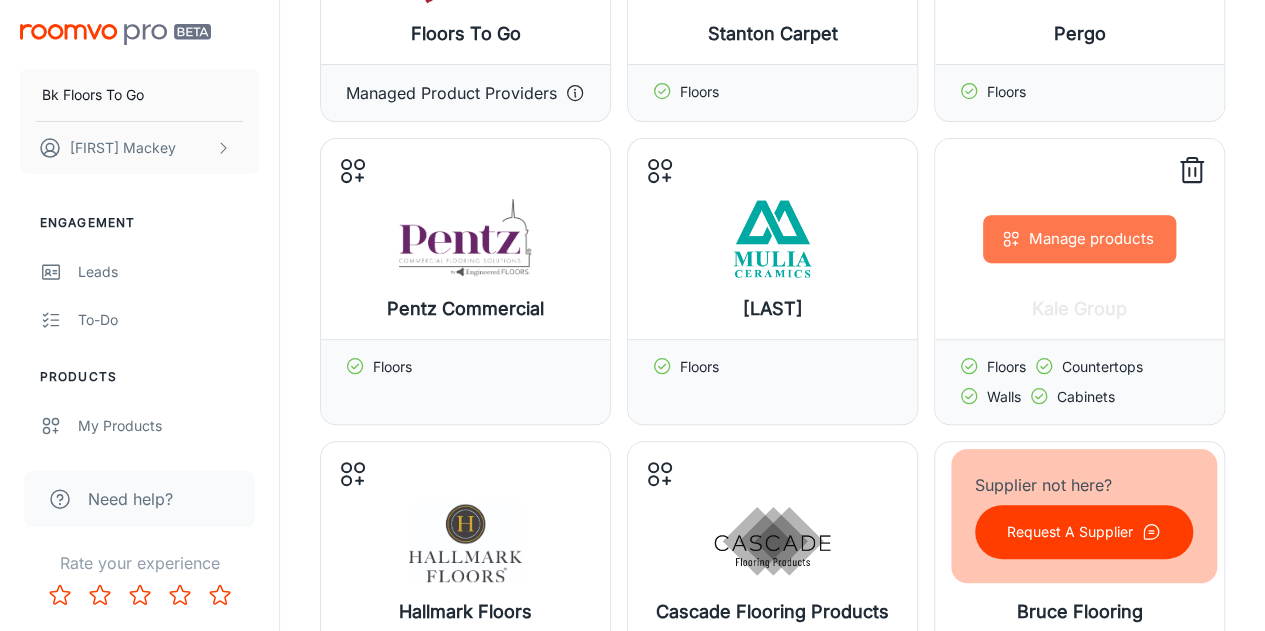click on "Manage products" at bounding box center [1079, 239] 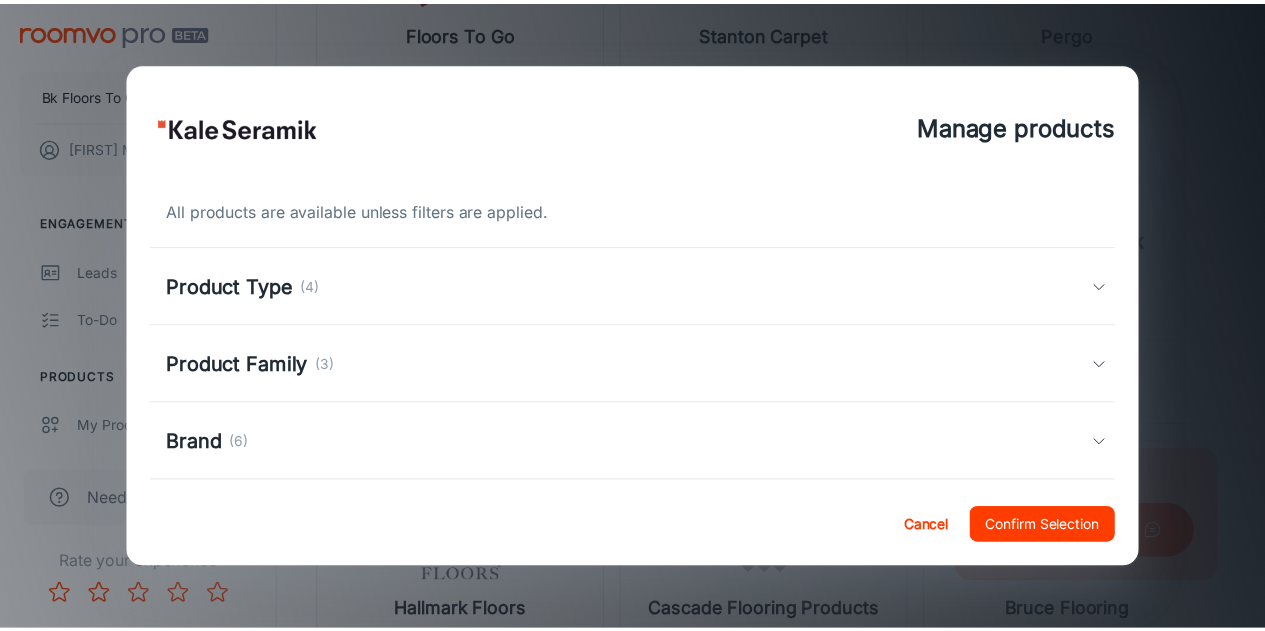 scroll, scrollTop: 254, scrollLeft: 0, axis: vertical 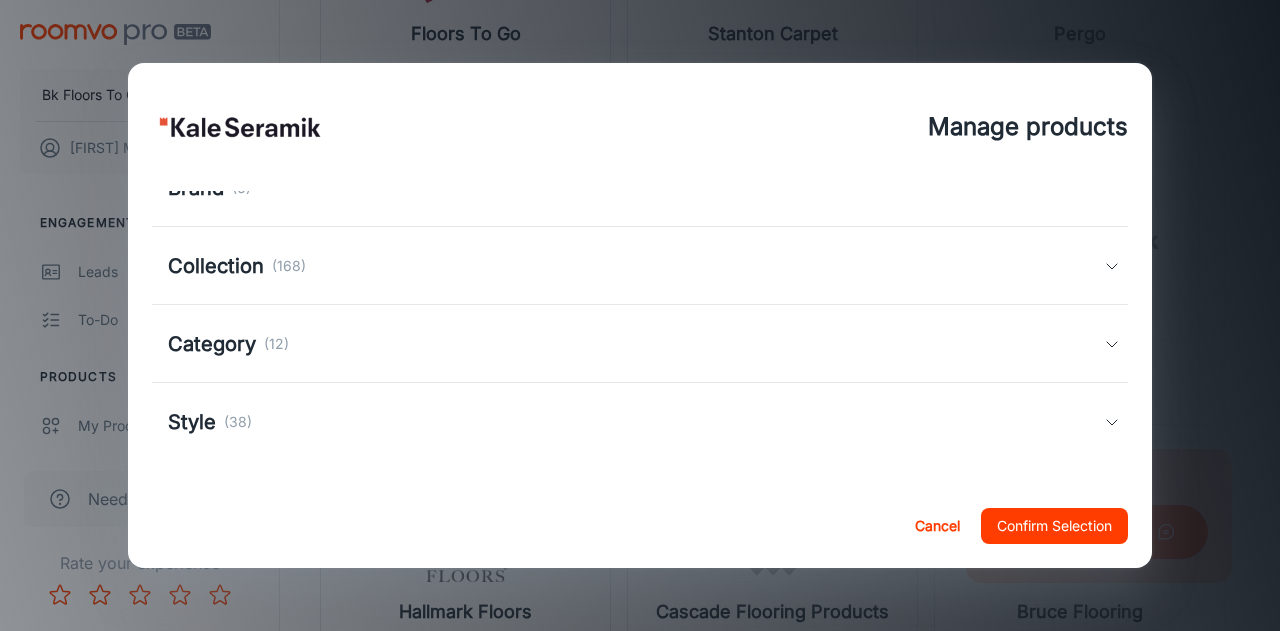 click on "Cancel" at bounding box center [937, 526] 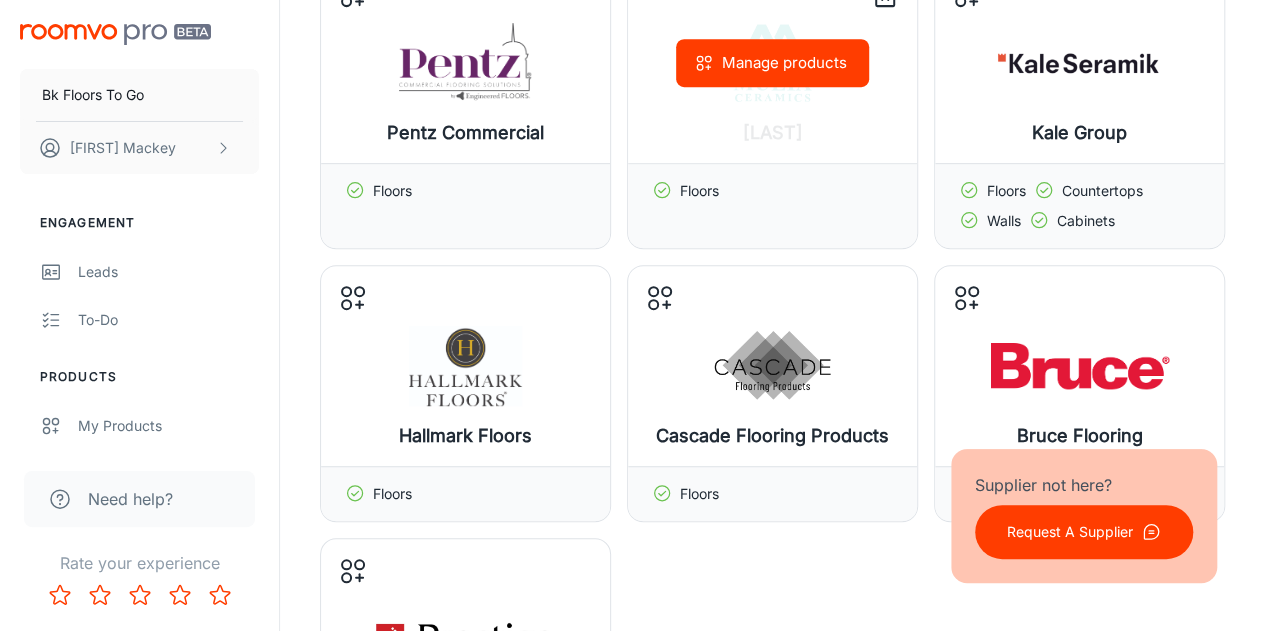 scroll, scrollTop: 0, scrollLeft: 0, axis: both 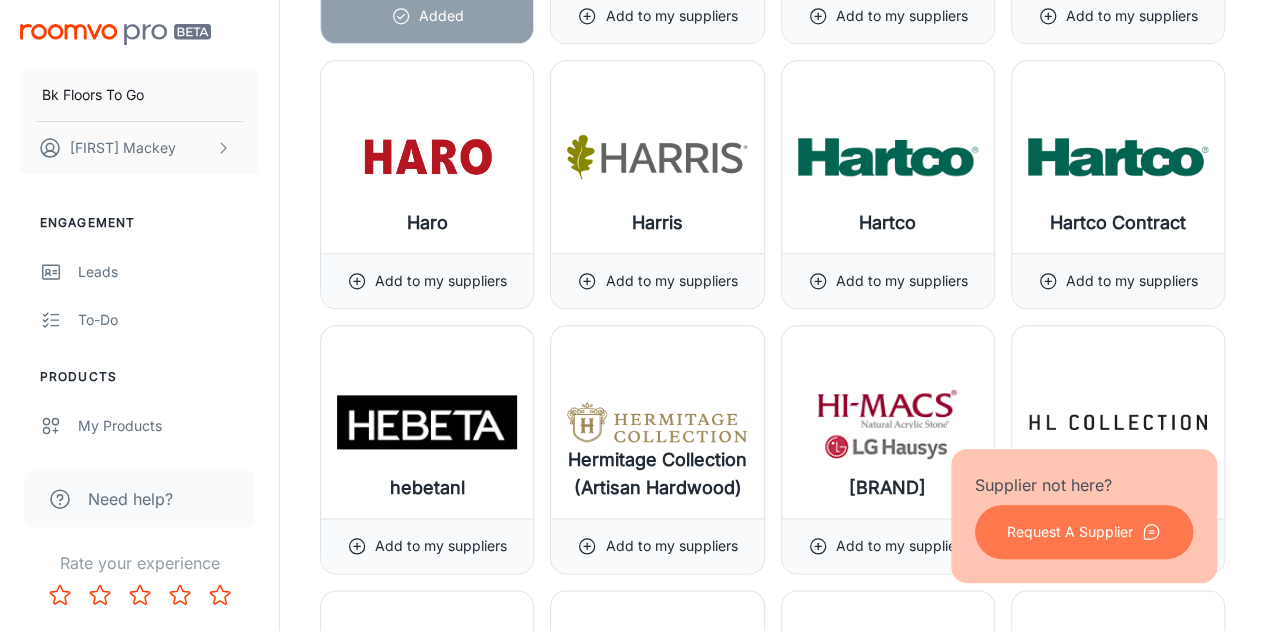 click on "Request A Supplier" at bounding box center (1070, 532) 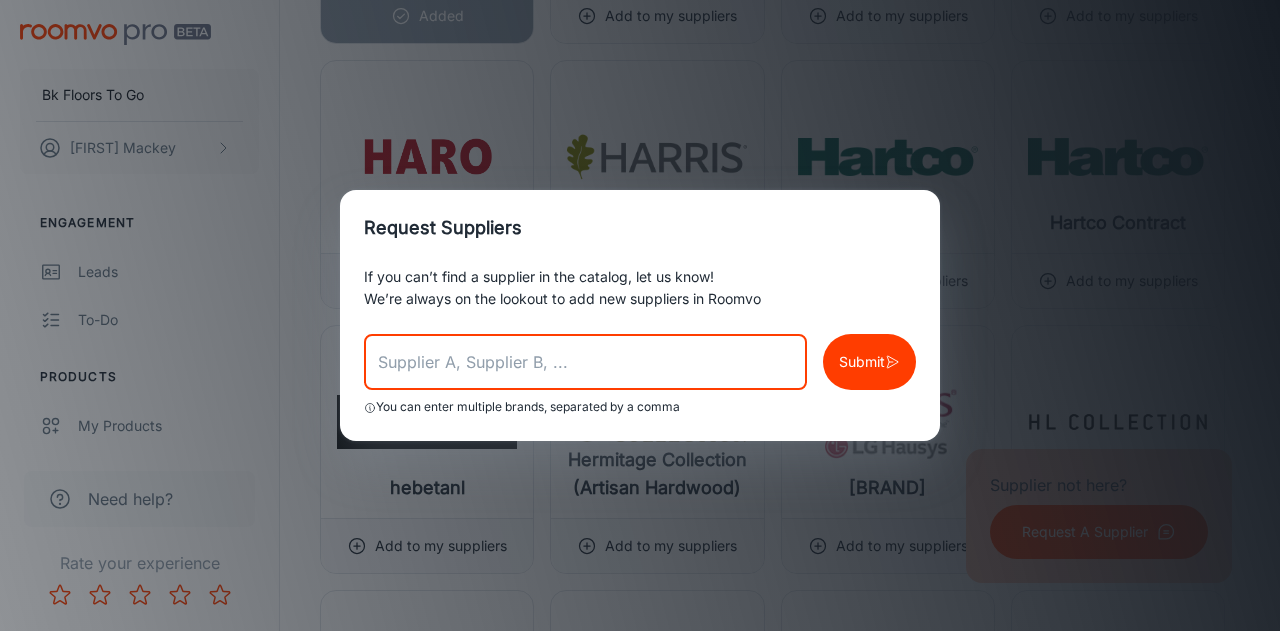 click at bounding box center (585, 362) 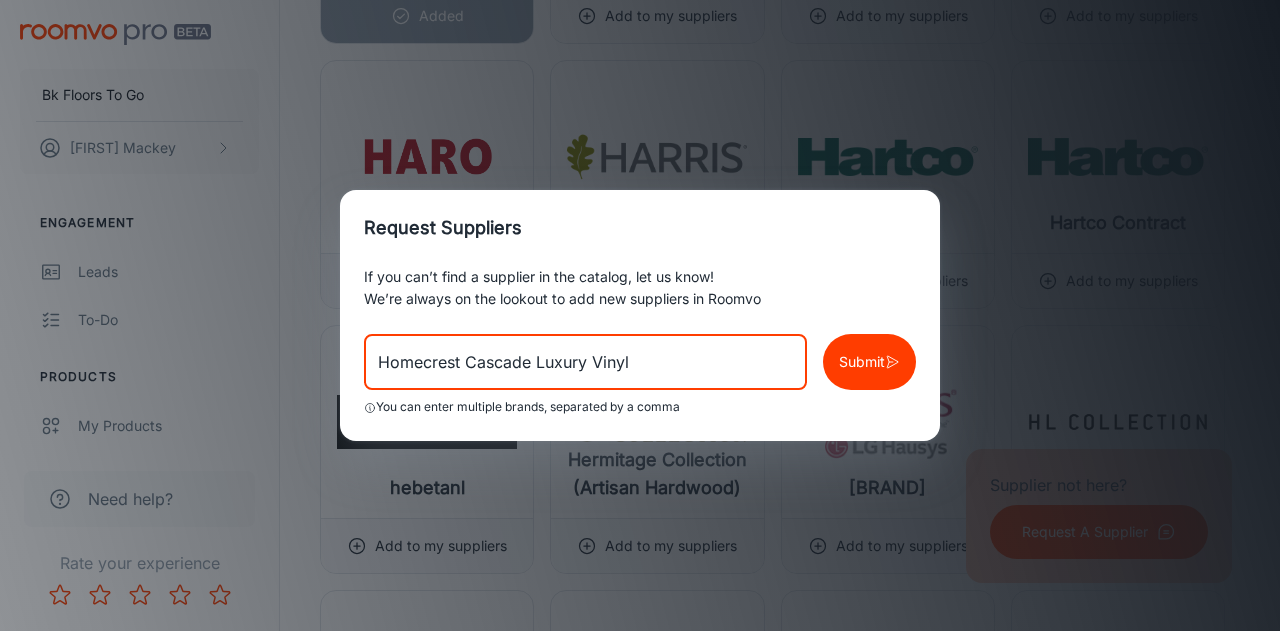 type on "Homecrest Cascade Luxury Vinyl" 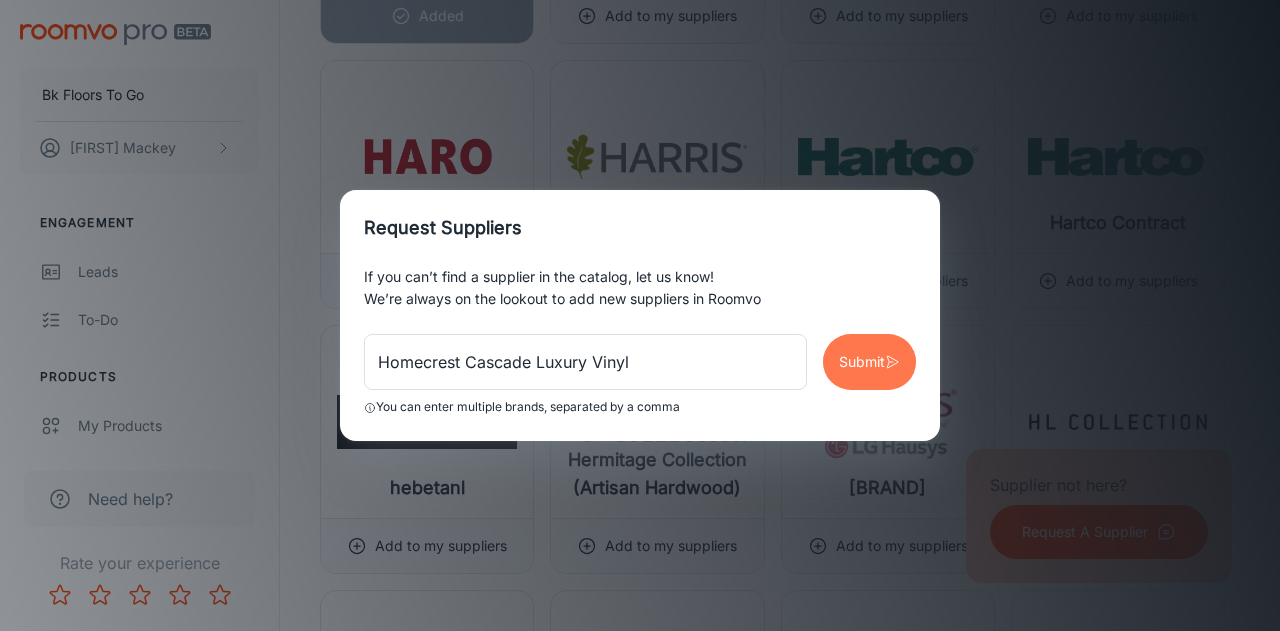 click on "Submit" at bounding box center (862, 362) 